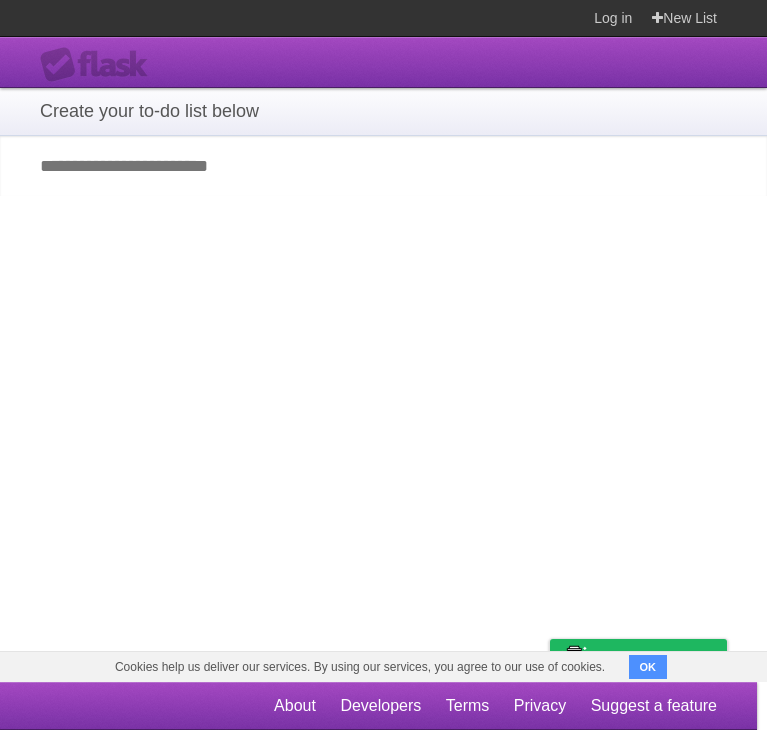 scroll, scrollTop: 0, scrollLeft: 0, axis: both 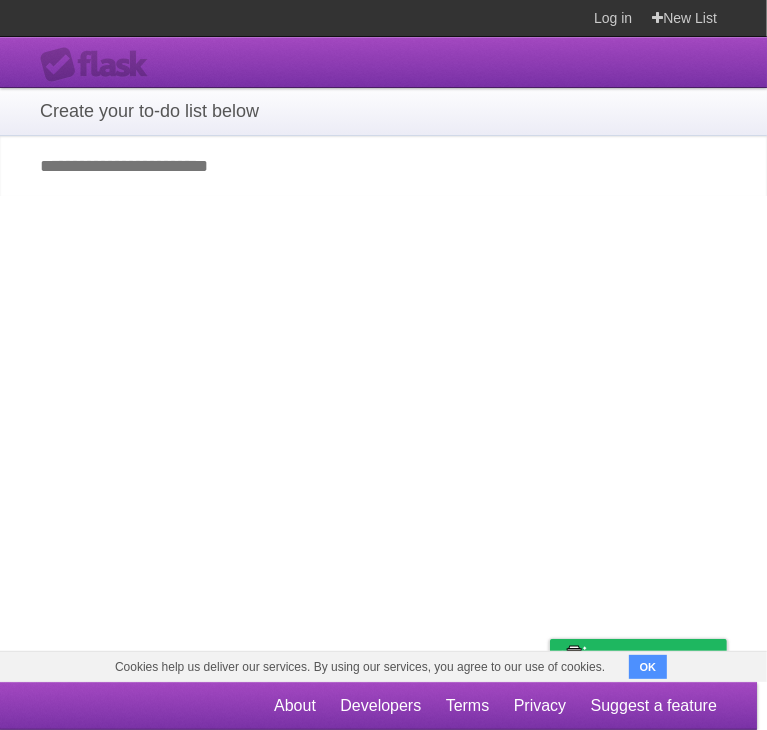 click on "Add your first task" at bounding box center [383, 166] 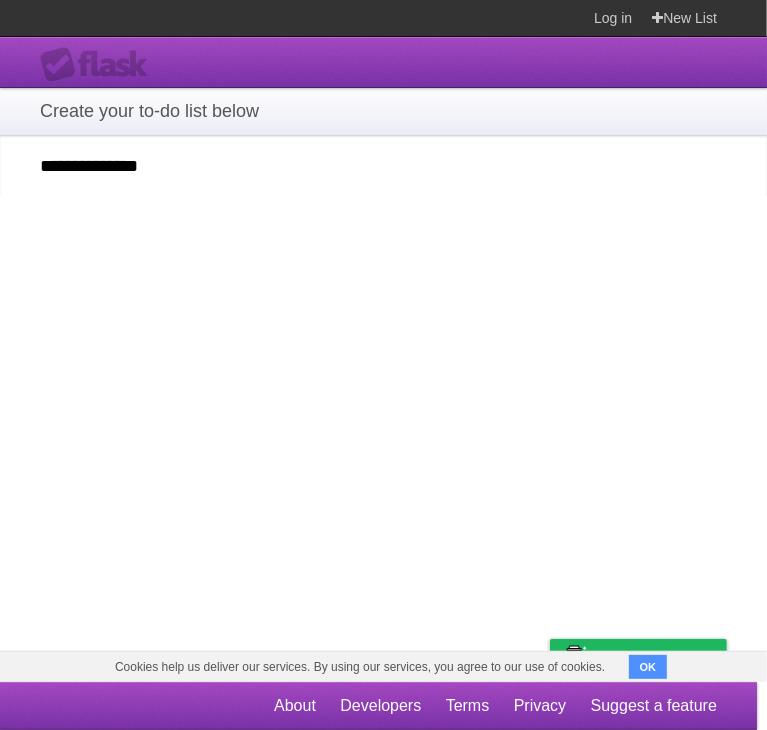 click on "OK" at bounding box center (648, 667) 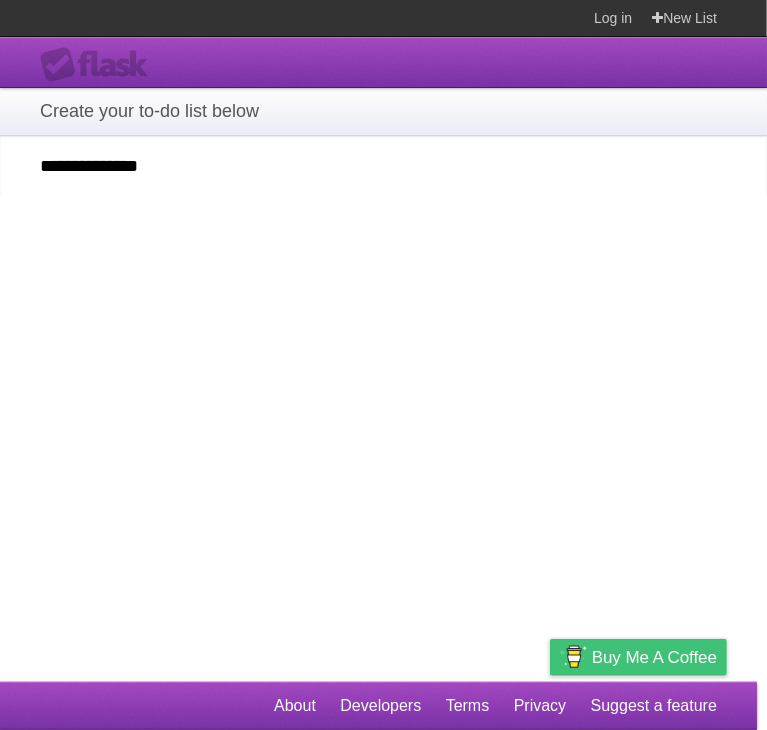 click on "Buy me a coffee" at bounding box center [654, 657] 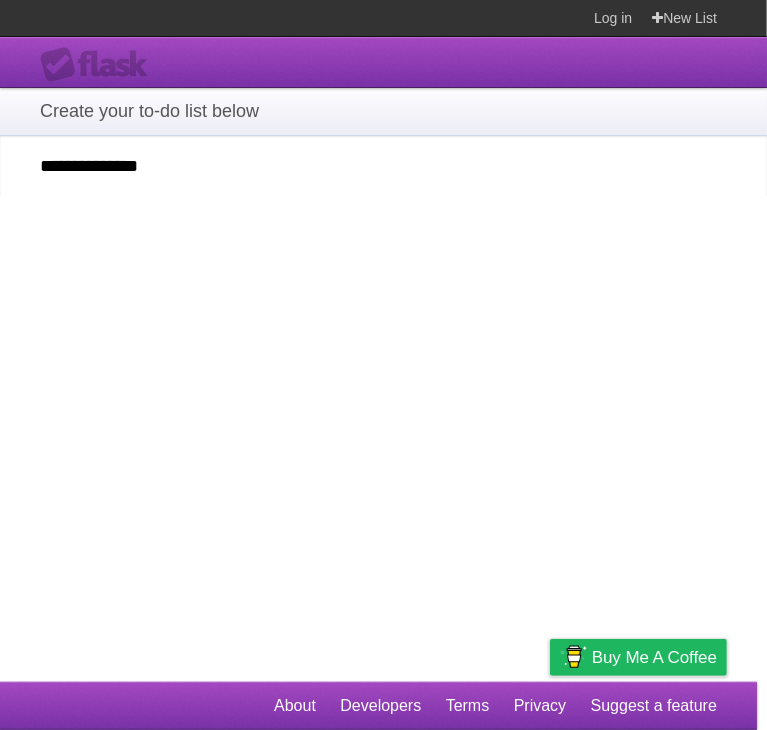 click on "**********" at bounding box center [383, 359] 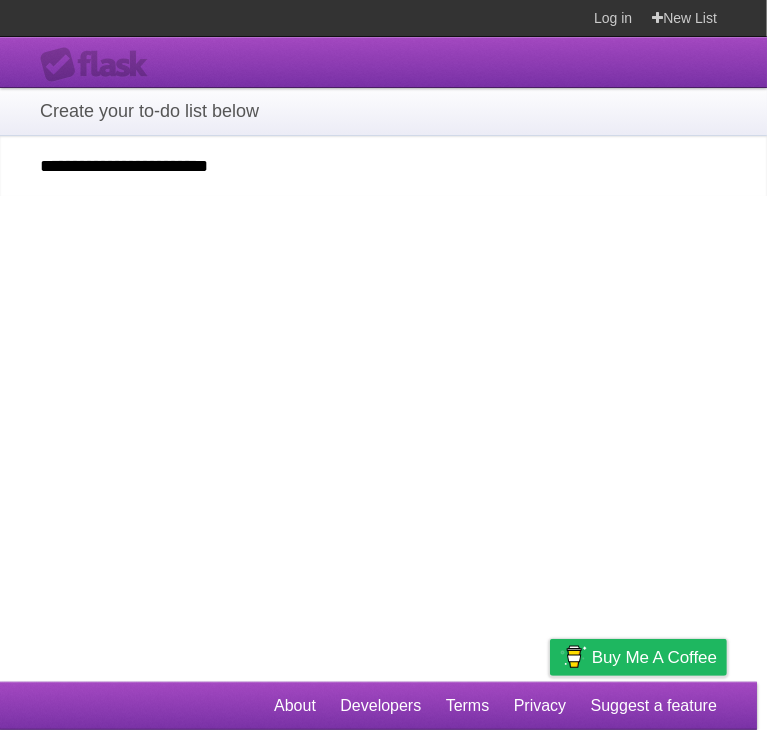 click on "**********" at bounding box center [383, 359] 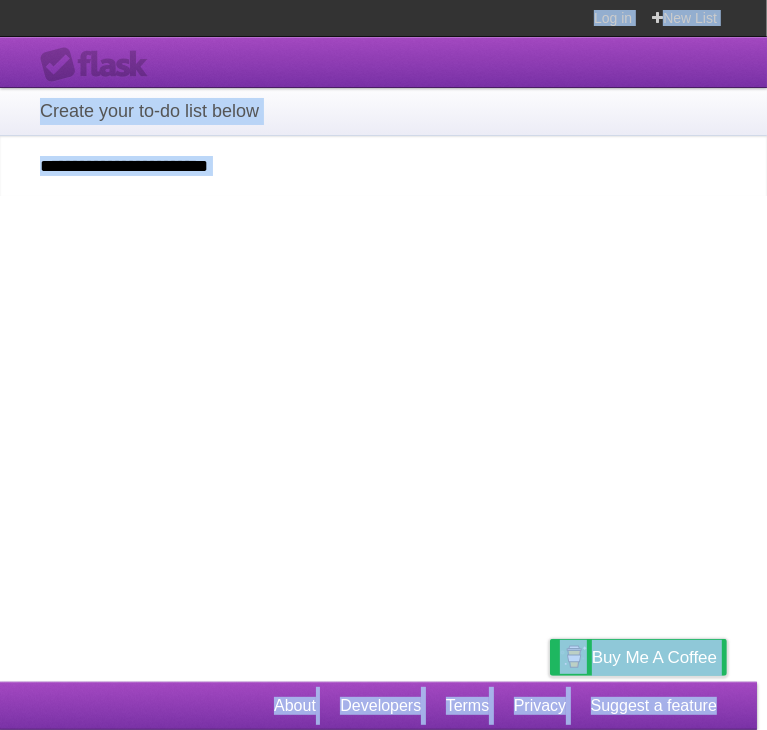 click on "**********" at bounding box center [383, 359] 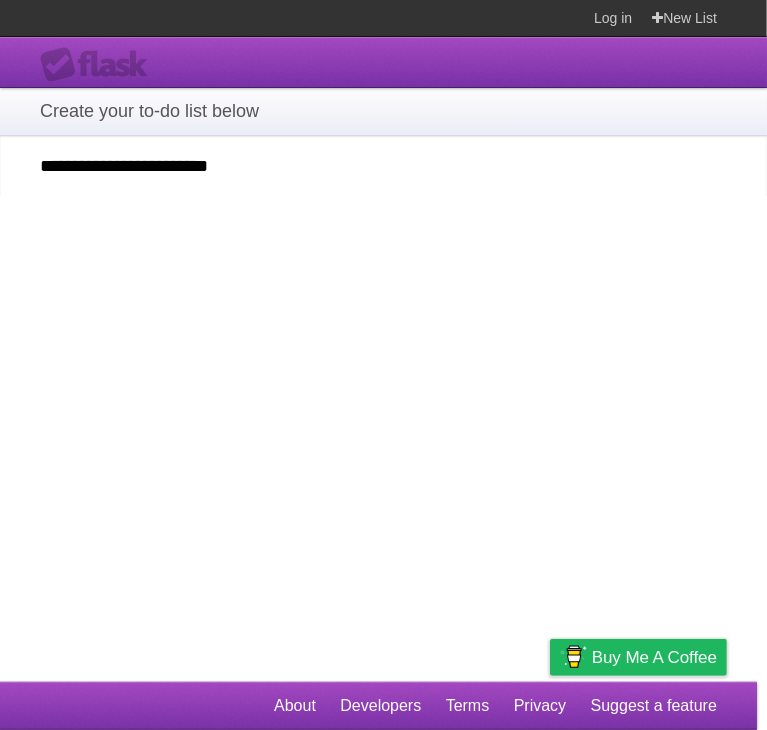 click on "**********" at bounding box center (383, 166) 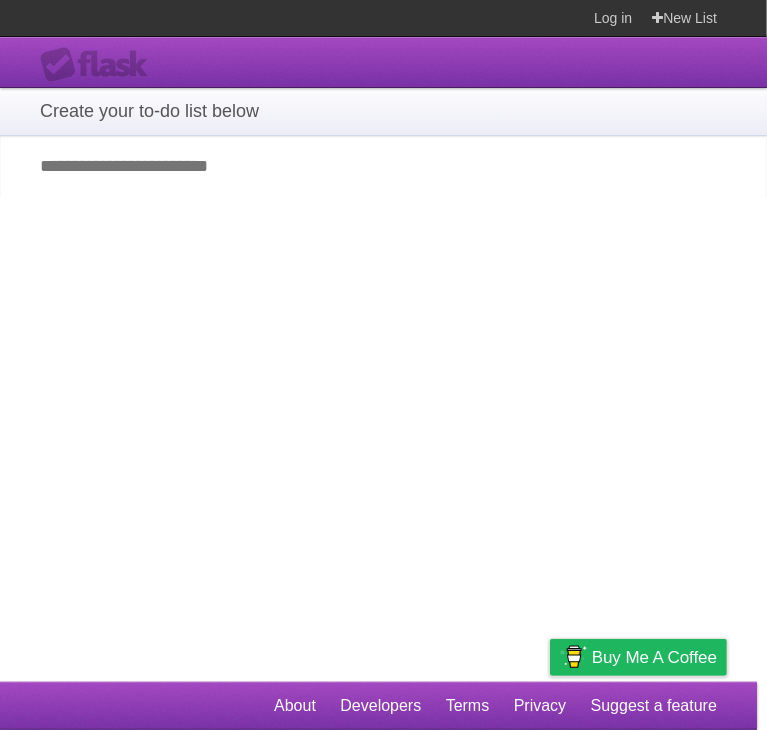 scroll, scrollTop: 0, scrollLeft: 0, axis: both 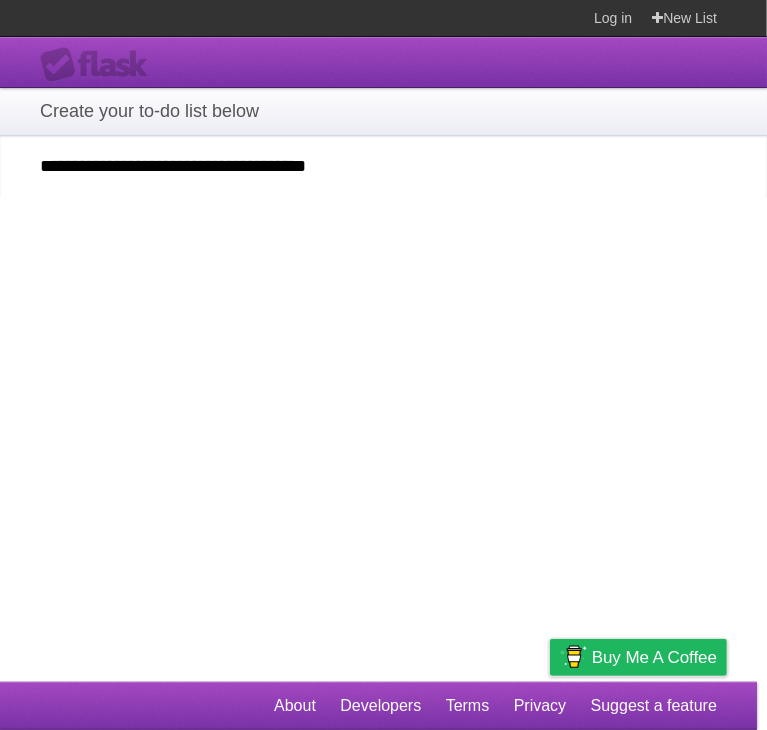 type on "**********" 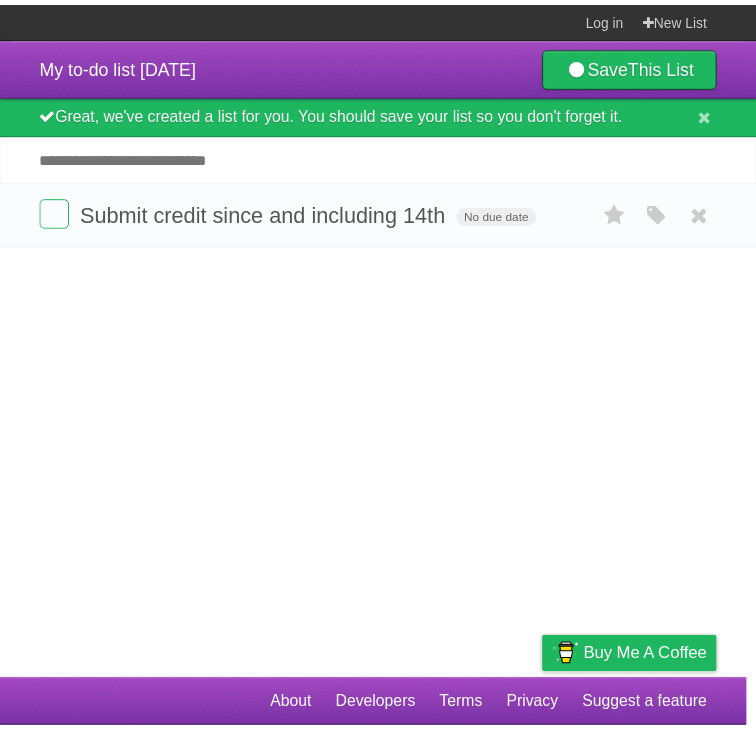 scroll, scrollTop: 0, scrollLeft: 0, axis: both 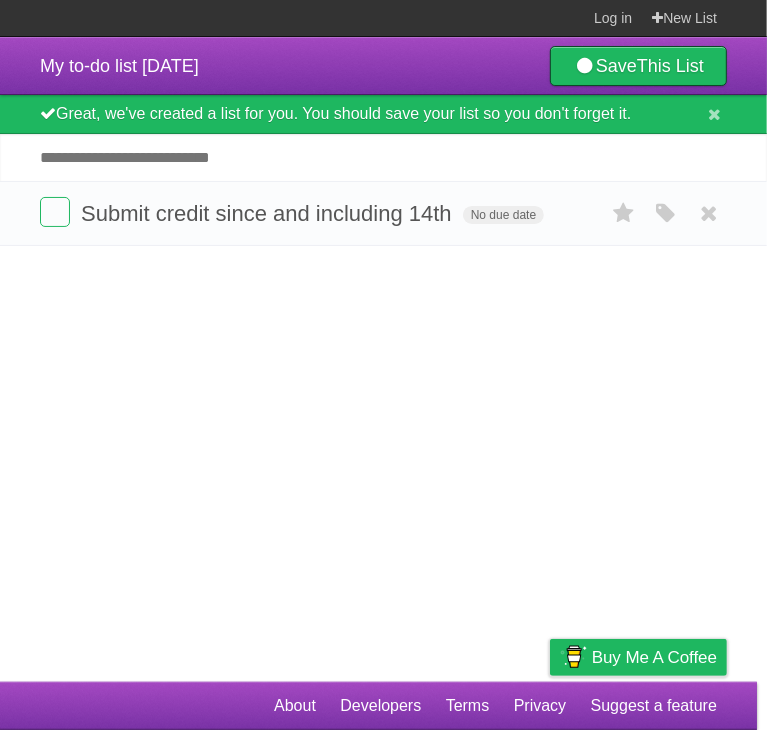 click on "My to-do list [DATE]
Save  This List
Great, we've created a list for you. You should save your list so you don't forget it.
Add another task
*********
Submit credit since and including 14th
No due date
White
Red
Blue
Green
Purple
Orange" at bounding box center [383, 359] 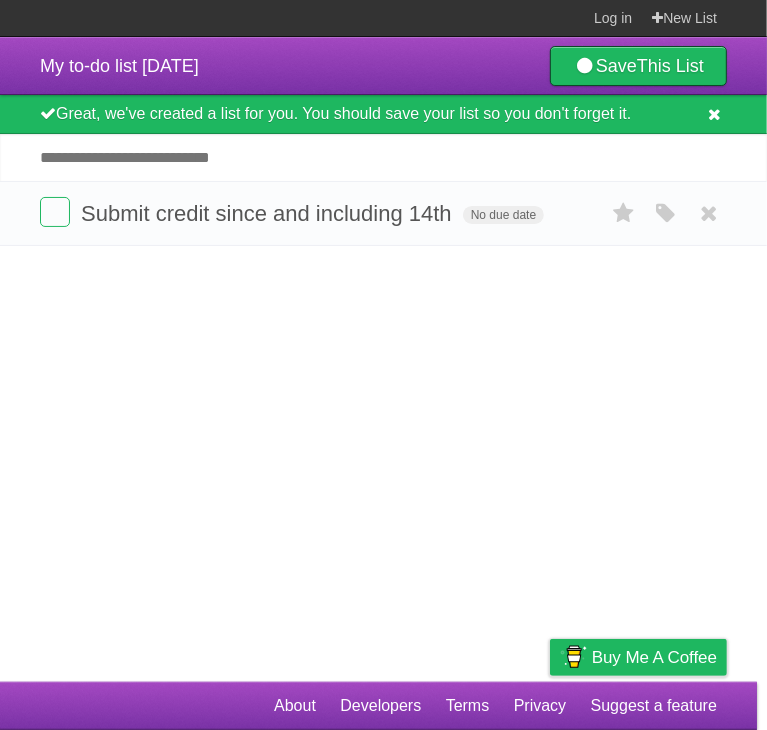 click at bounding box center (714, 114) 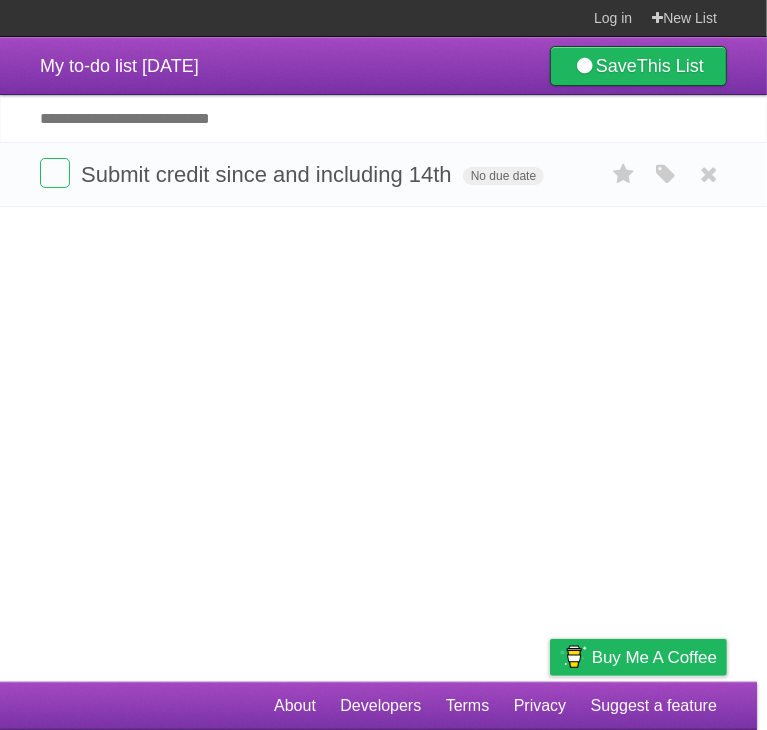click on "My to-do list [DATE]
Save  This List
Great, we've created a list for you. You should save your list so you don't forget it.
Add another task
*********
Submit credit since and including 14th
No due date
White
Red
Blue
Green
Purple
Orange" at bounding box center (383, 359) 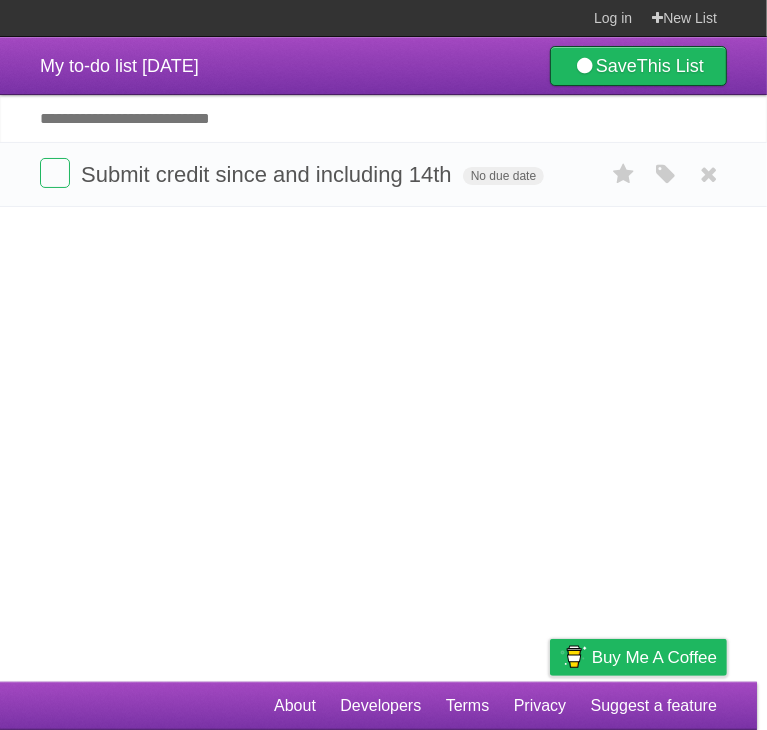 click on "Add another task" at bounding box center (383, 118) 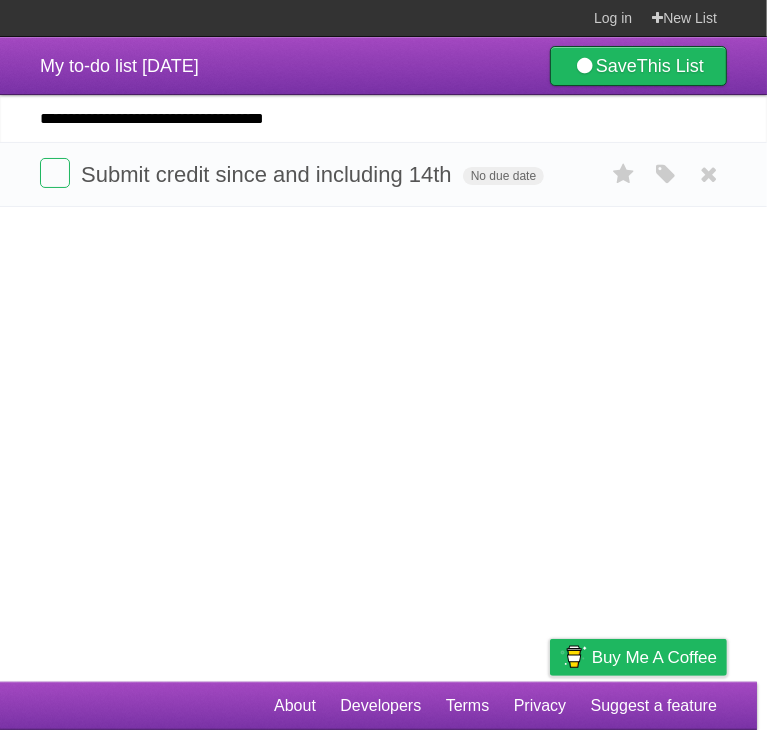 type on "**********" 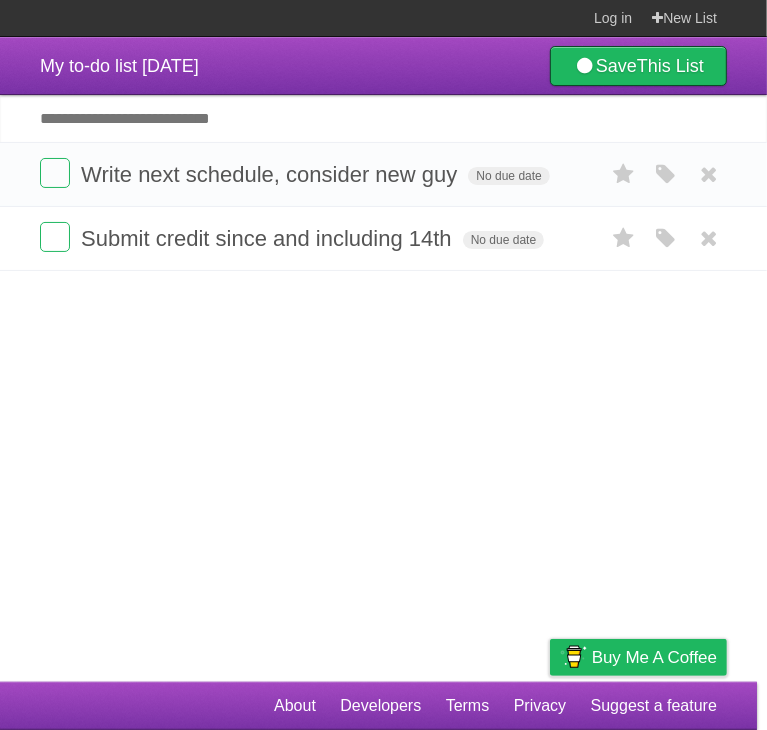 click on "Add another task" at bounding box center [383, 118] 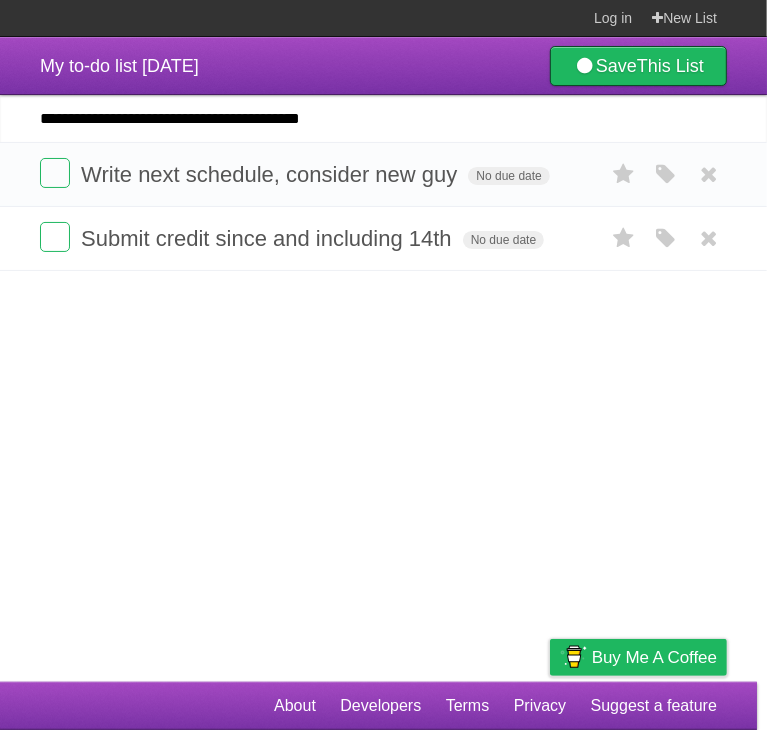 type on "**********" 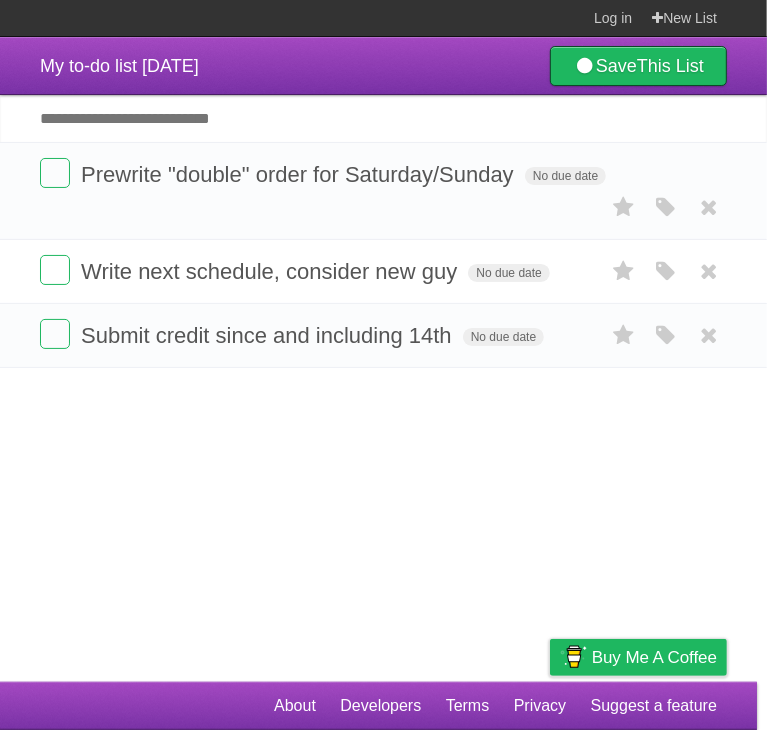 click on "Add another task" at bounding box center [383, 118] 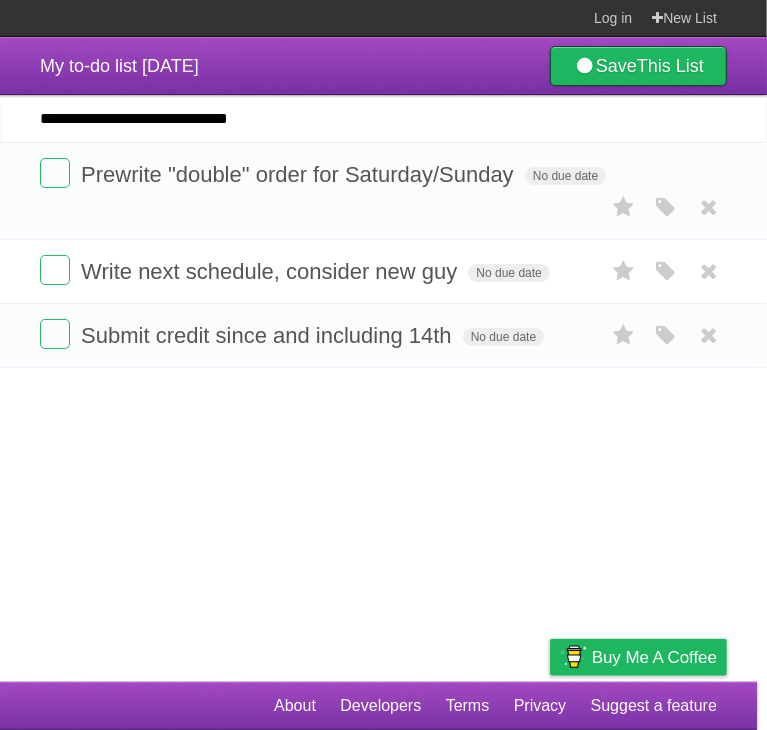 type on "**********" 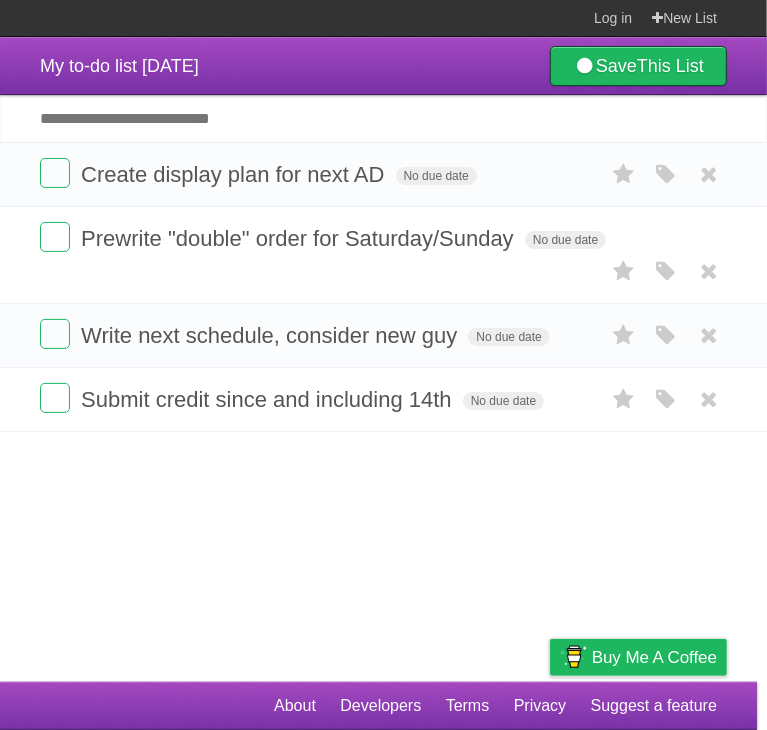 click on "Add another task" at bounding box center (383, 118) 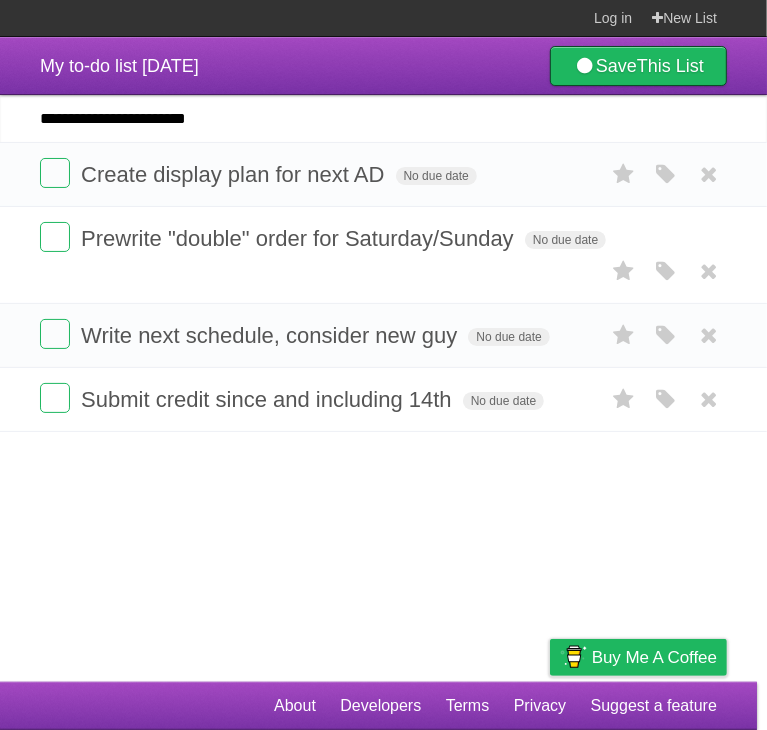 type on "**********" 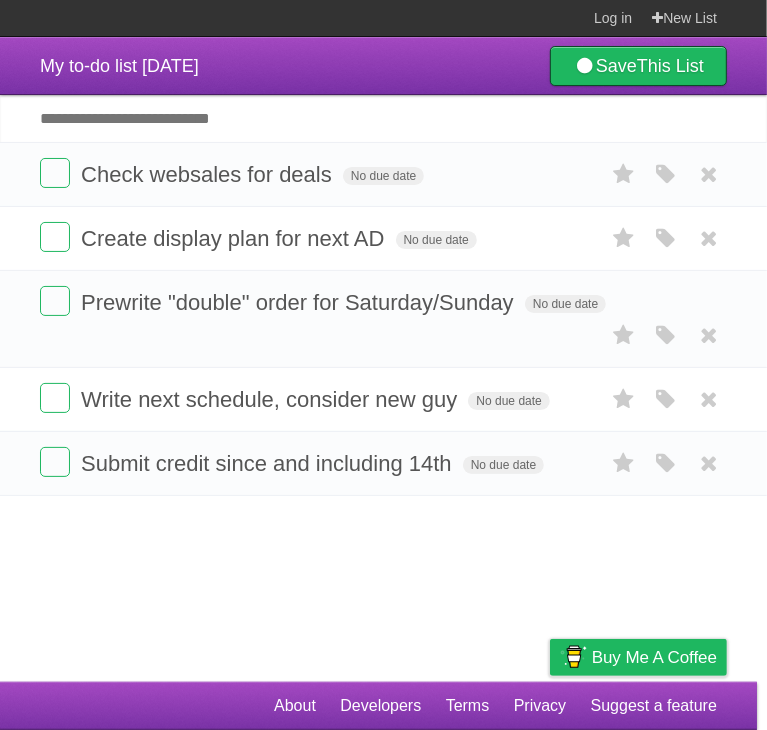 click on "Add another task" at bounding box center (383, 118) 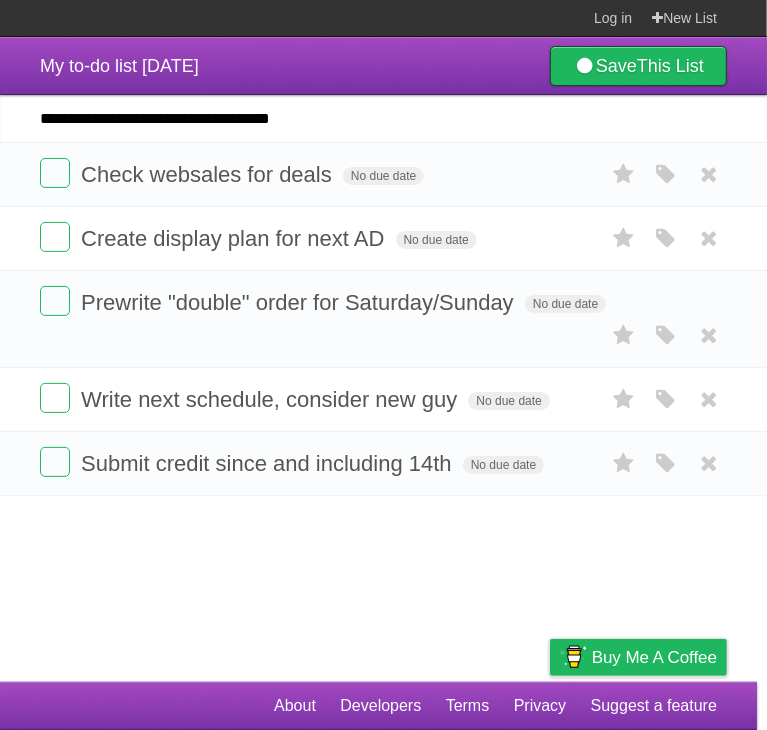 type on "**********" 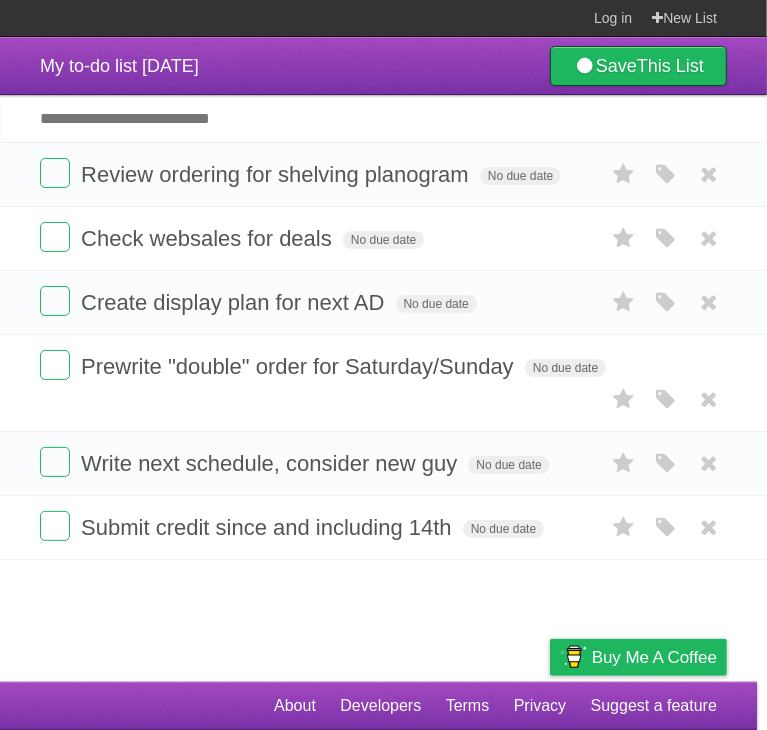 click on "Add another task" at bounding box center (383, 118) 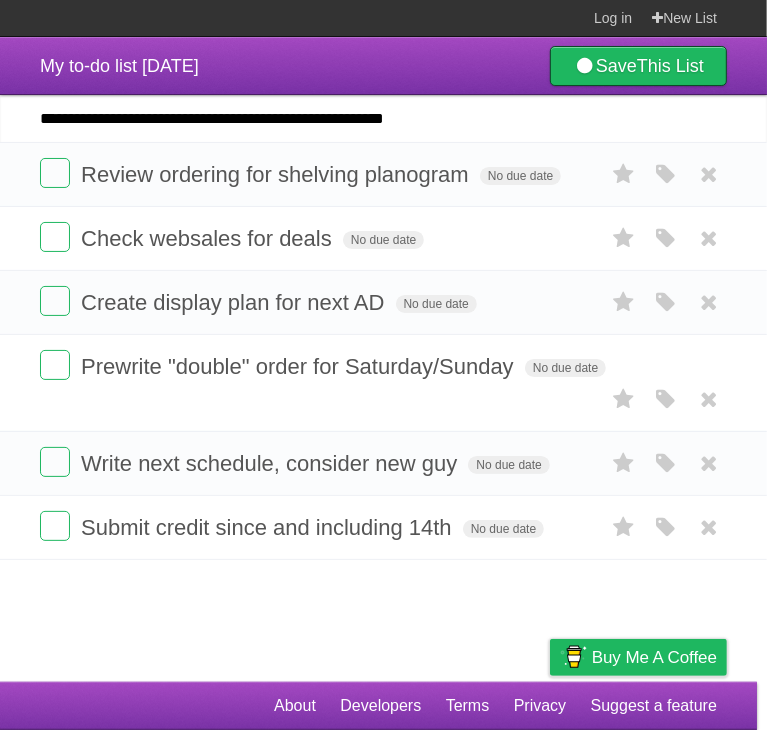 type on "**********" 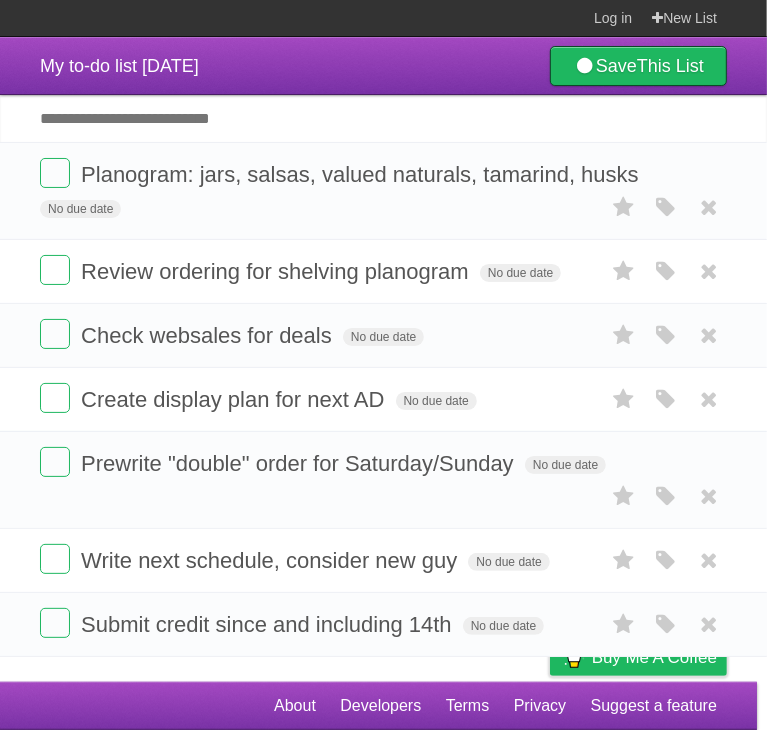 click on "Add another task" at bounding box center (383, 118) 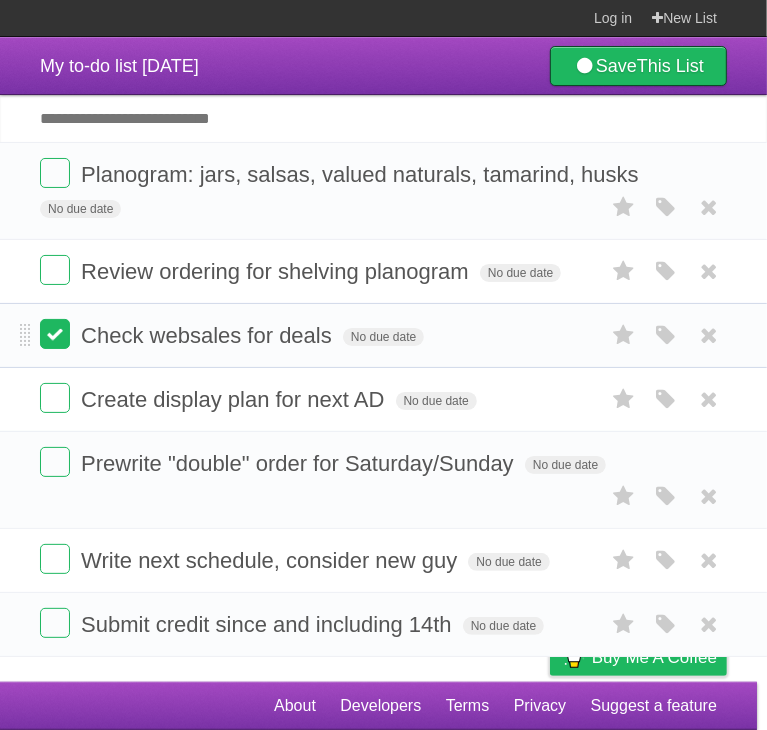 click at bounding box center (55, 334) 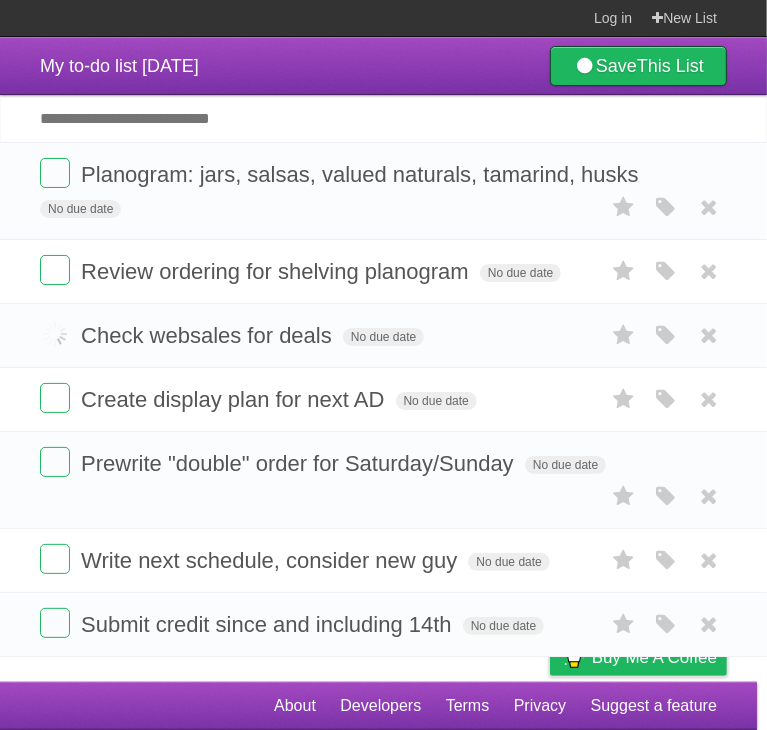 click on "Add another task" at bounding box center [383, 118] 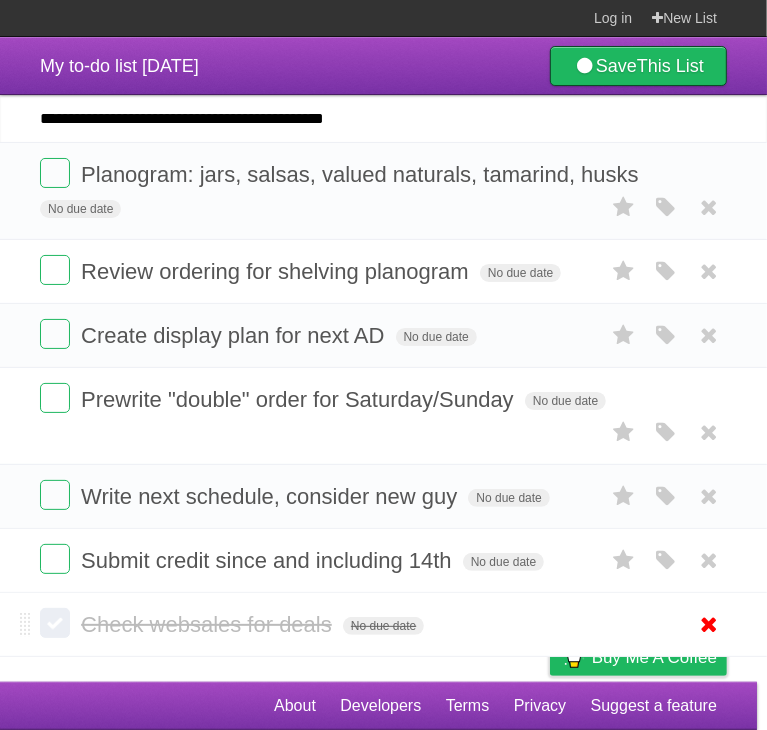 click at bounding box center (709, 624) 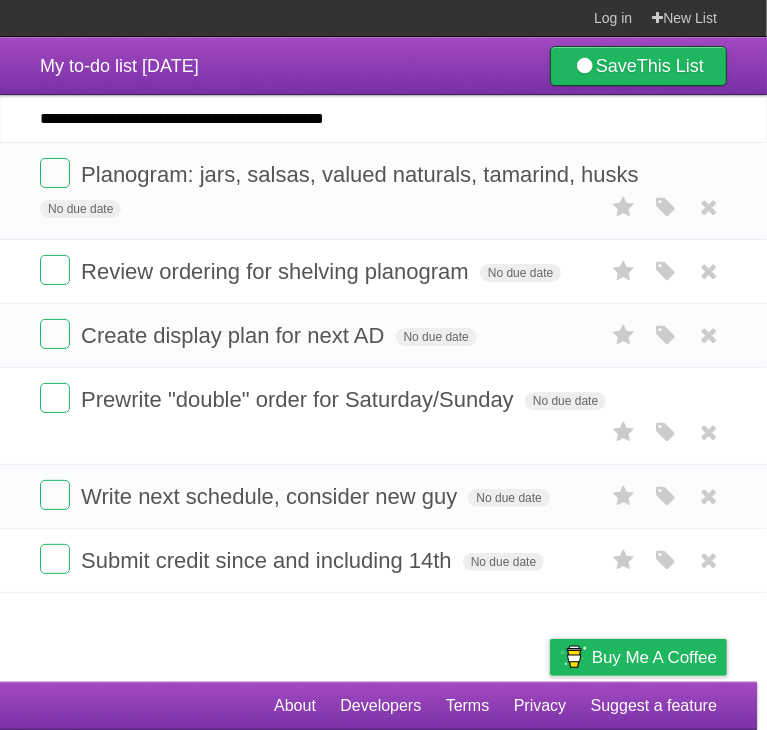 click on "**********" at bounding box center [383, 118] 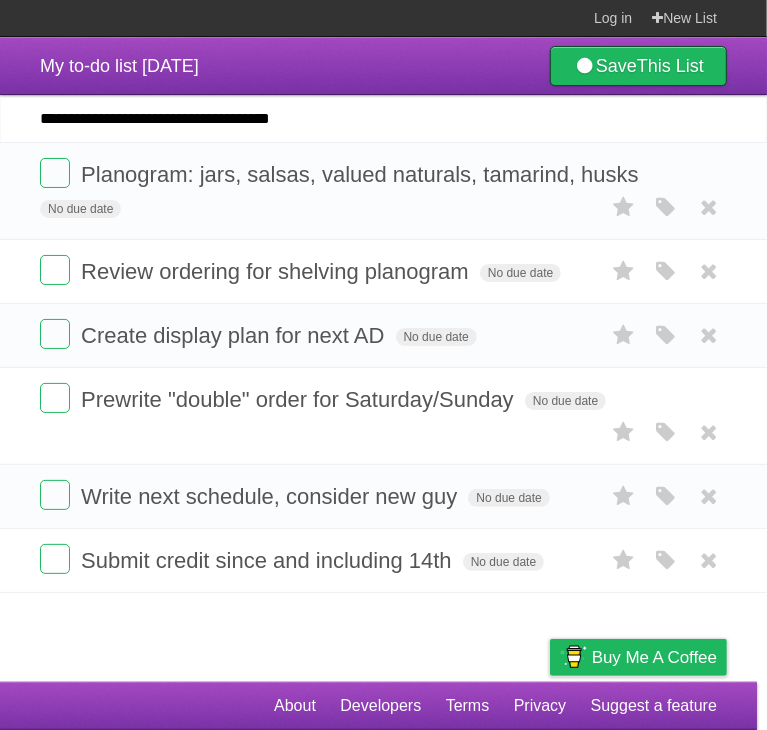 drag, startPoint x: 186, startPoint y: 115, endPoint x: 119, endPoint y: 109, distance: 67.26812 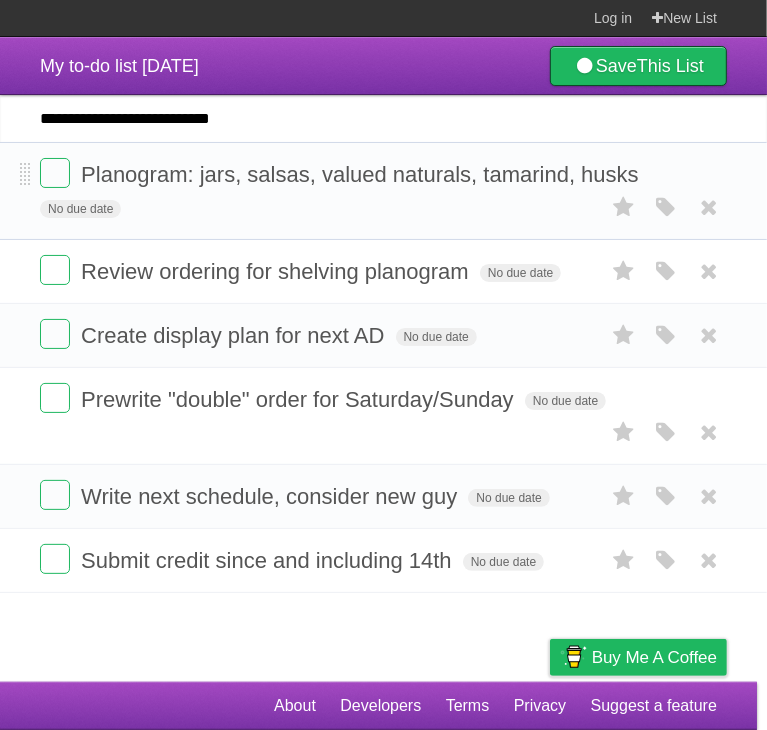type on "**********" 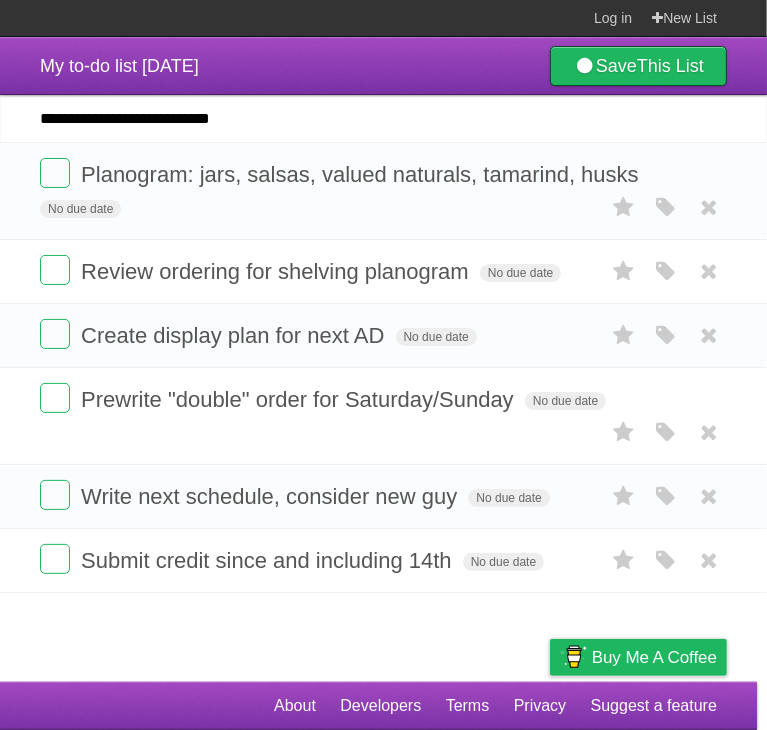 drag, startPoint x: 388, startPoint y: 108, endPoint x: -166, endPoint y: 97, distance: 554.1092 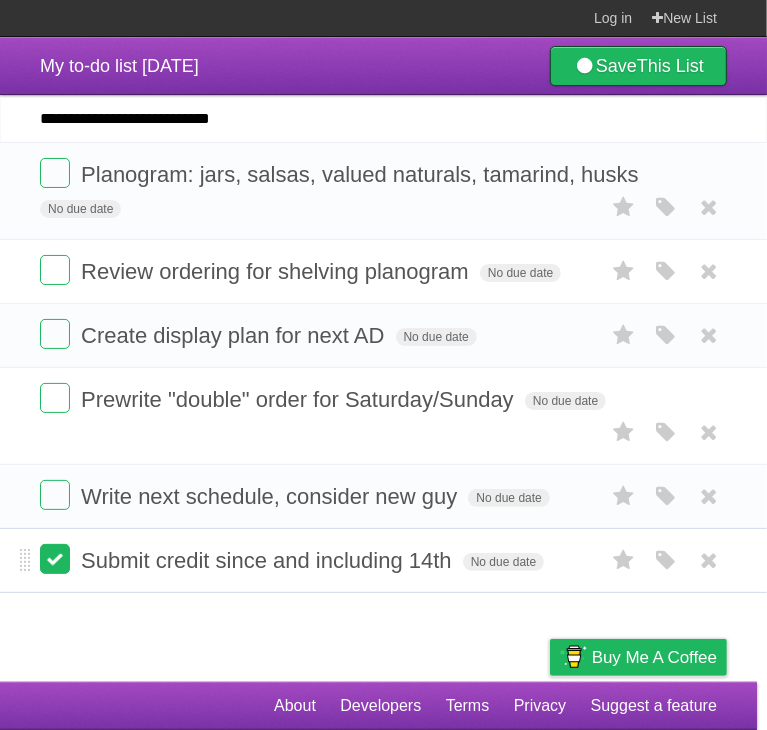 click at bounding box center (55, 559) 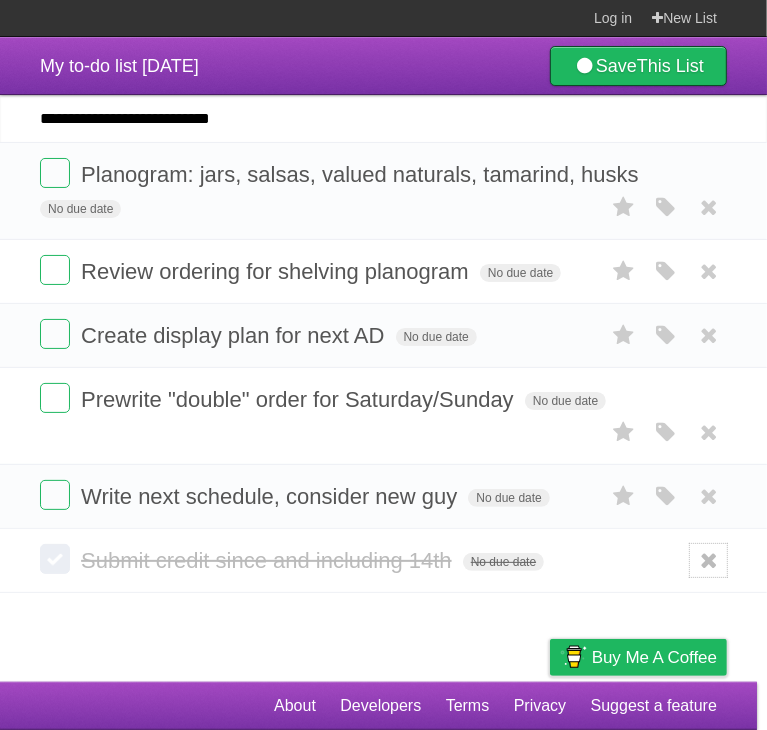 drag, startPoint x: 716, startPoint y: 561, endPoint x: 488, endPoint y: 117, distance: 499.11923 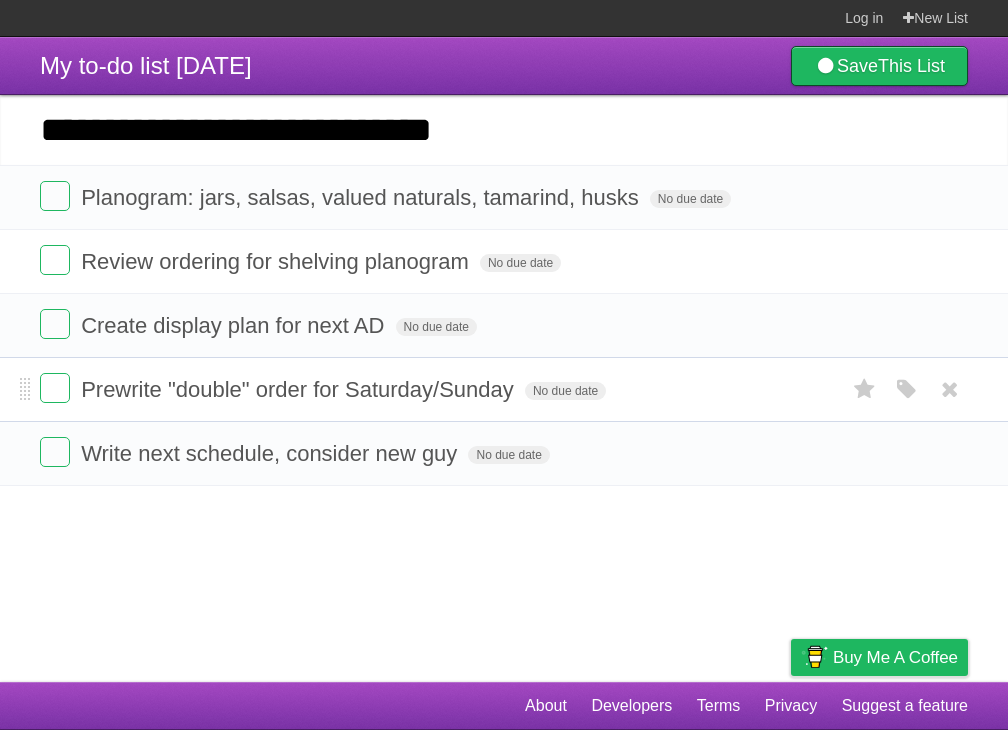 click on "Prewrite "double" order for Saturday/Sunday
No due date
White
Red
Blue
Green
Purple
Orange" at bounding box center (504, 389) 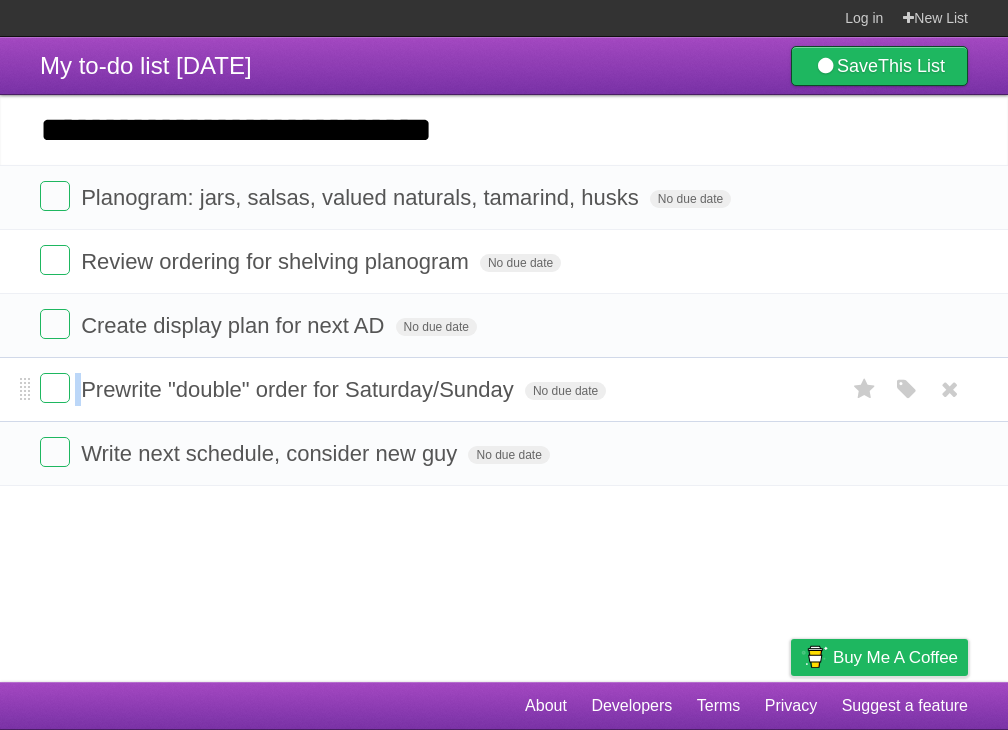 click on "Prewrite "double" order for Saturday/Sunday
No due date
White
Red
Blue
Green
Purple
Orange" at bounding box center (504, 389) 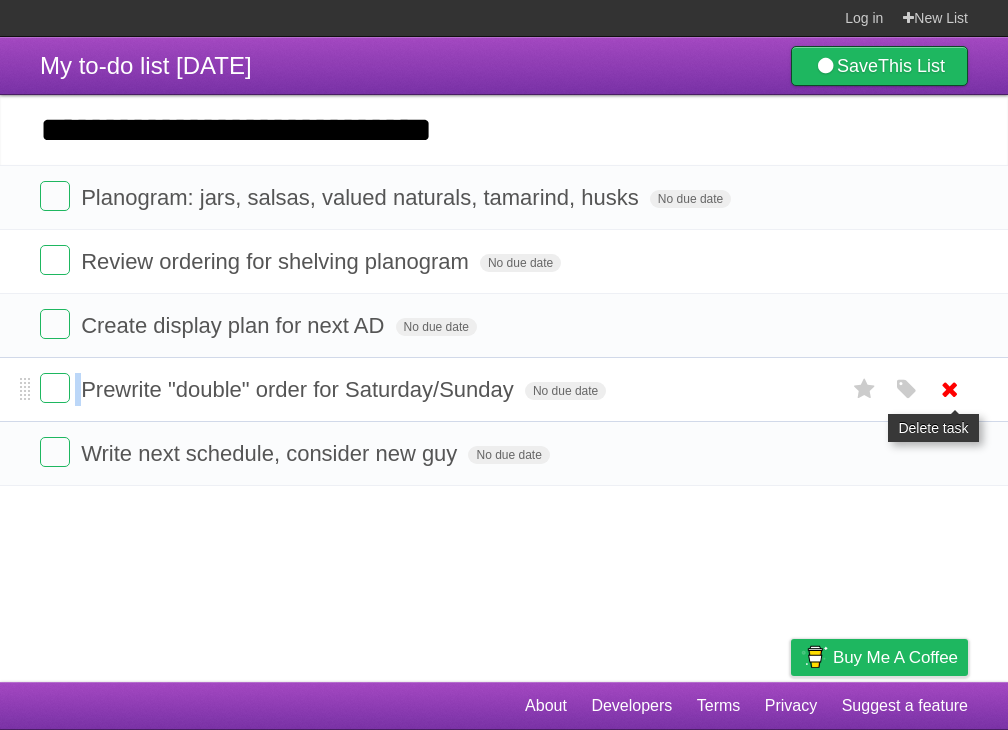 click at bounding box center (950, 389) 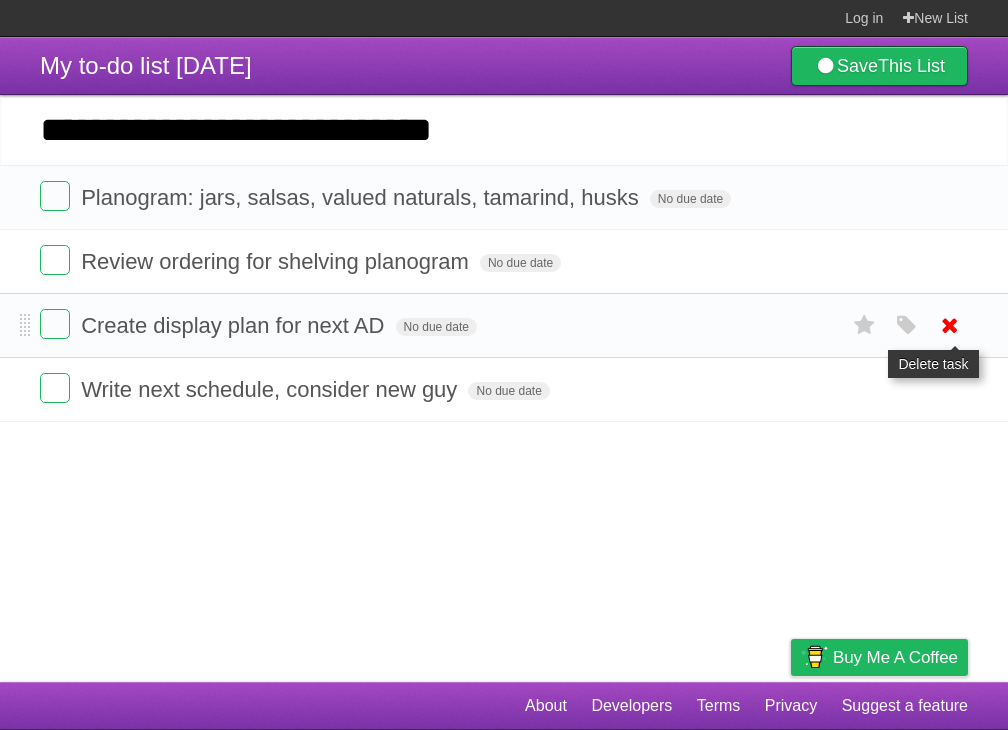 click at bounding box center (950, 325) 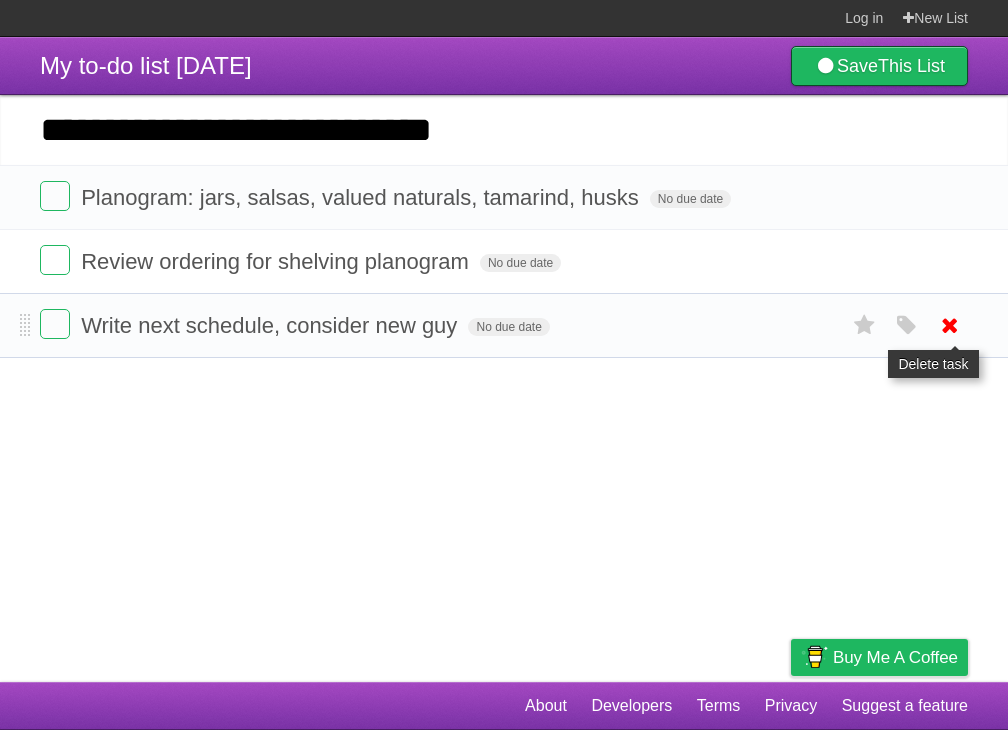 click at bounding box center [950, 325] 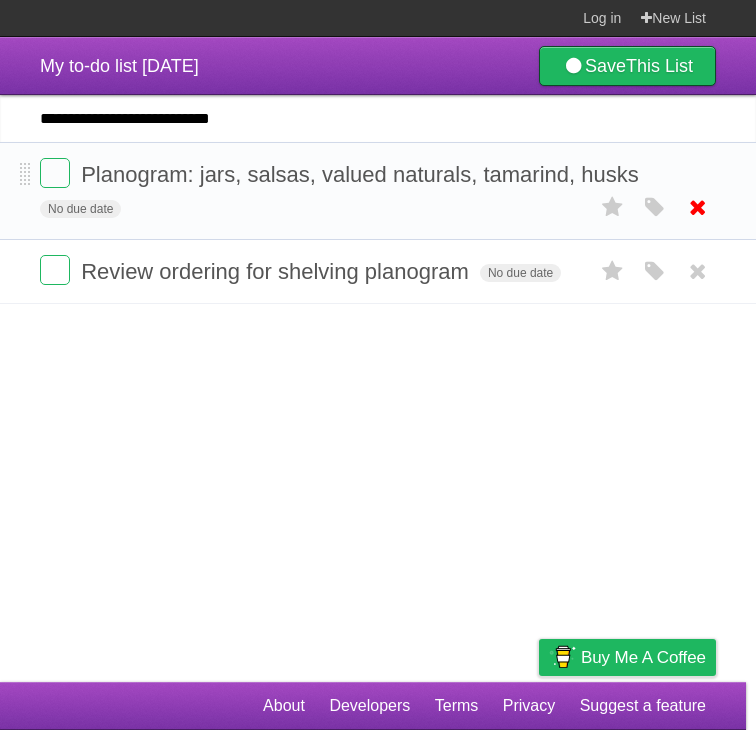 click at bounding box center (698, 207) 